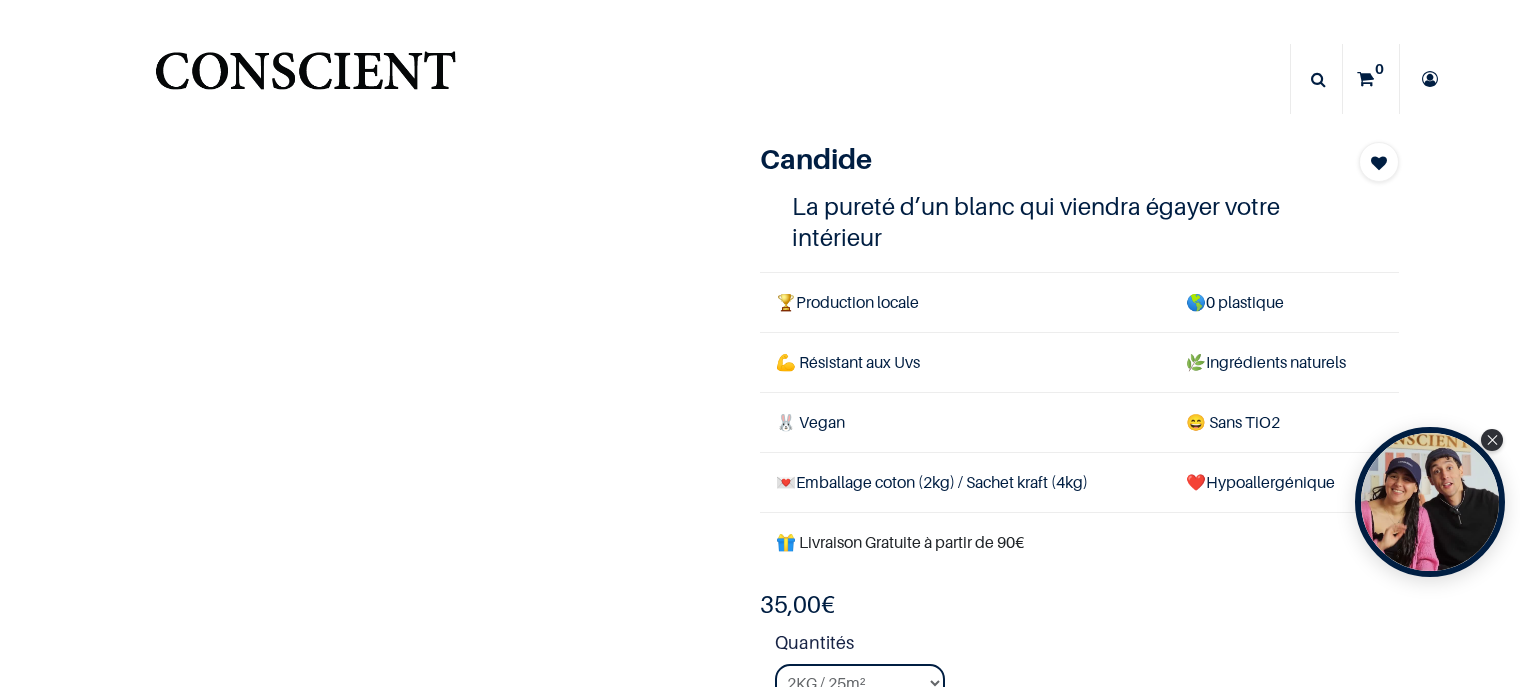 scroll, scrollTop: 0, scrollLeft: 0, axis: both 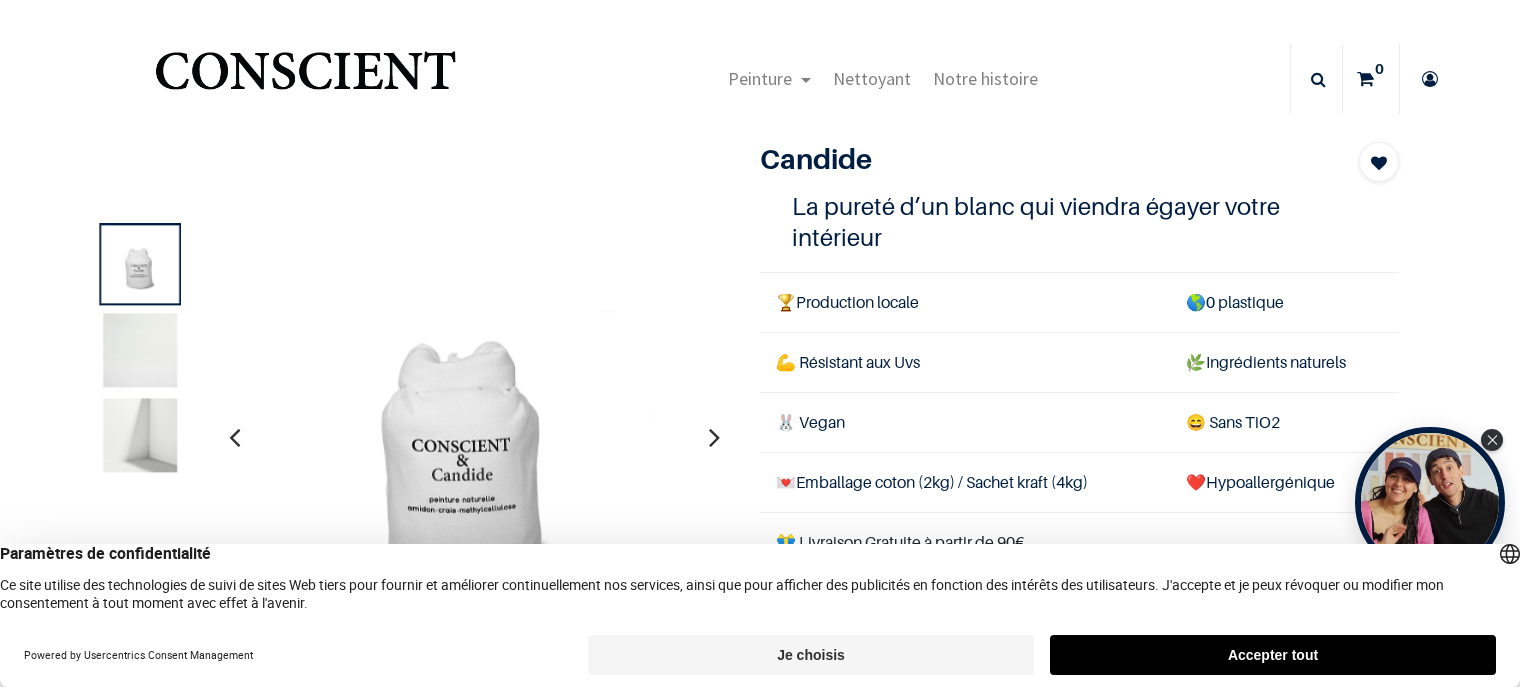 click on "Accepter tout" at bounding box center (1273, 655) 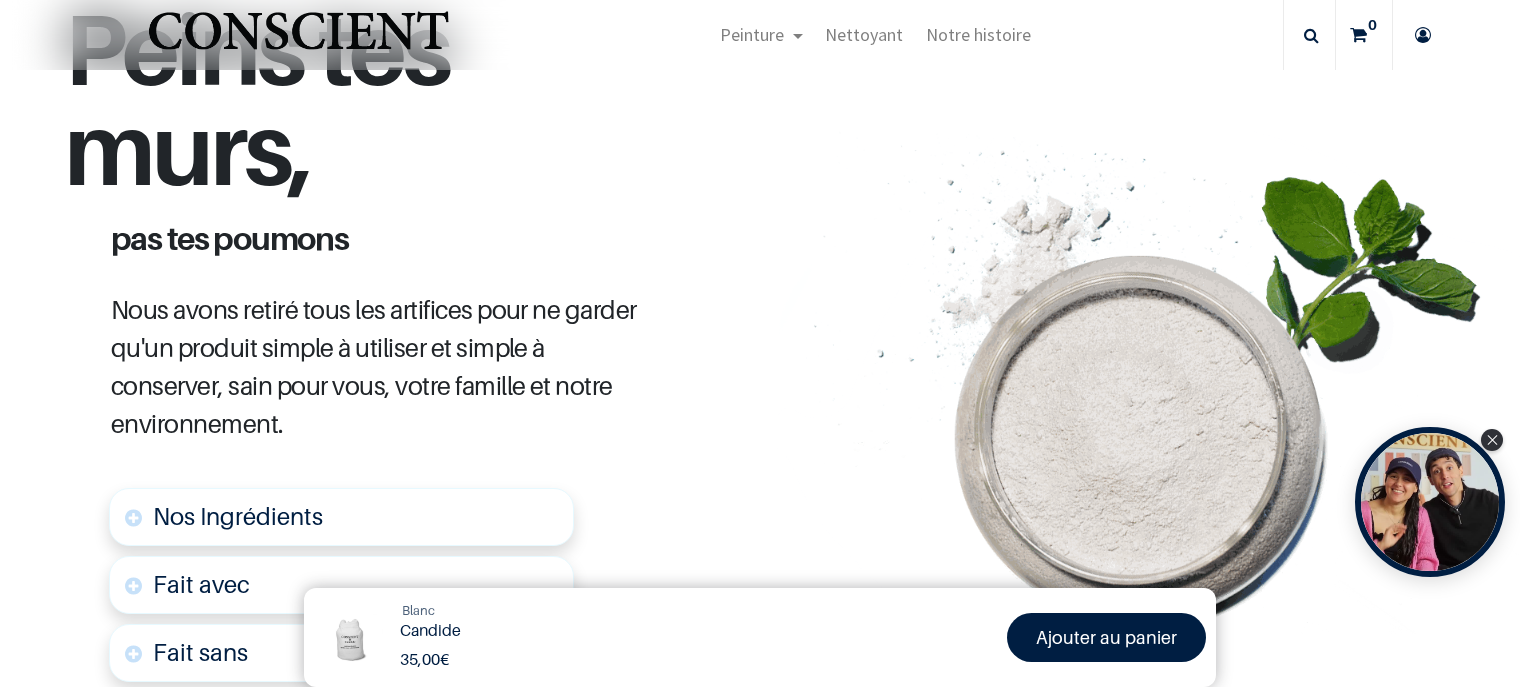 scroll, scrollTop: 900, scrollLeft: 0, axis: vertical 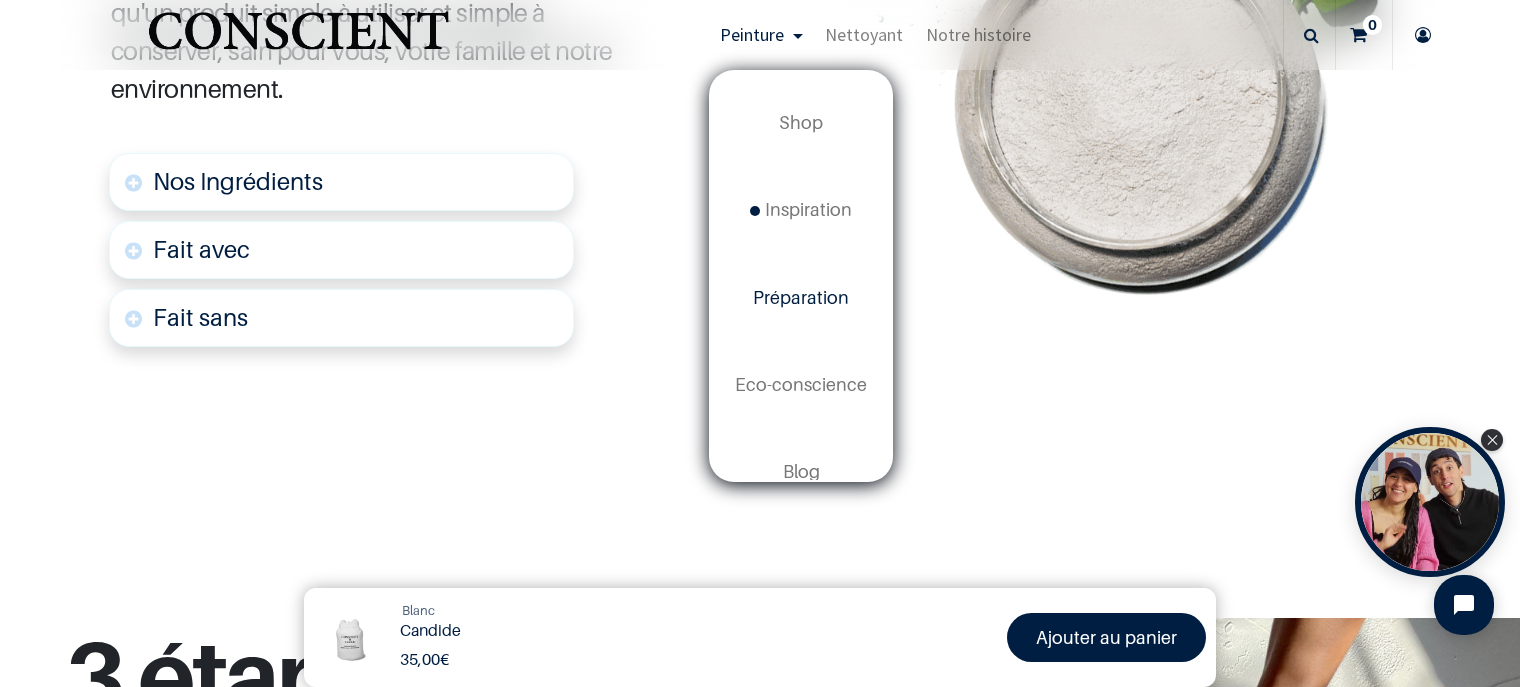 click on "Préparation" at bounding box center [801, 297] 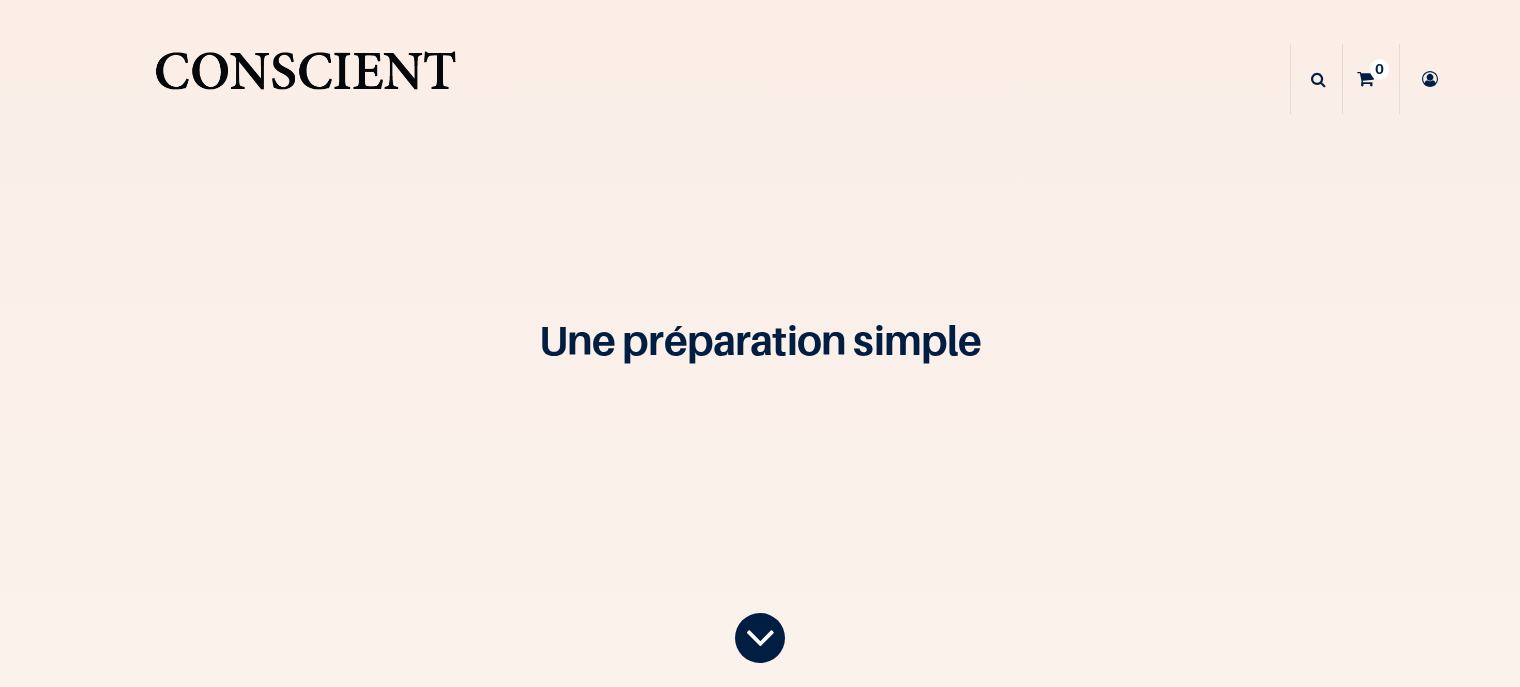 scroll, scrollTop: 0, scrollLeft: 0, axis: both 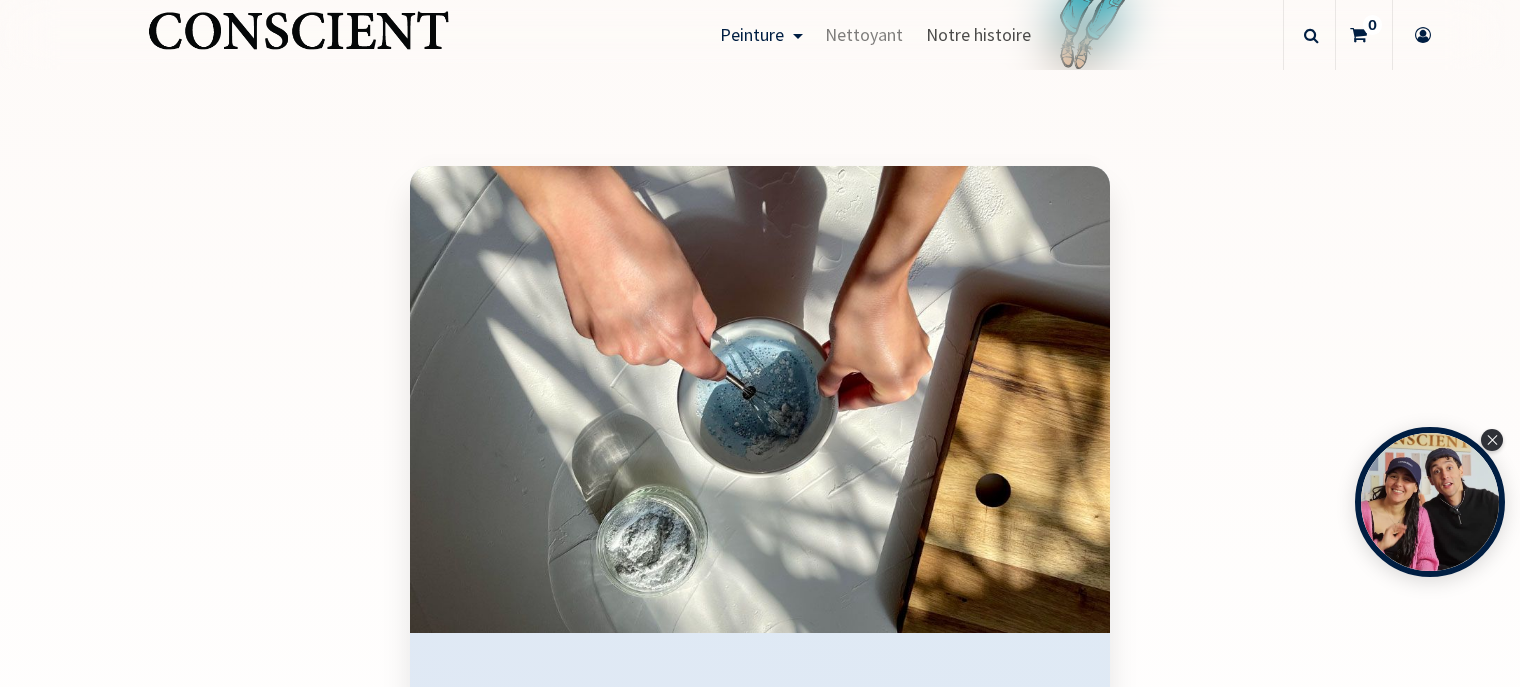 click on "Notre histoire" at bounding box center (978, 34) 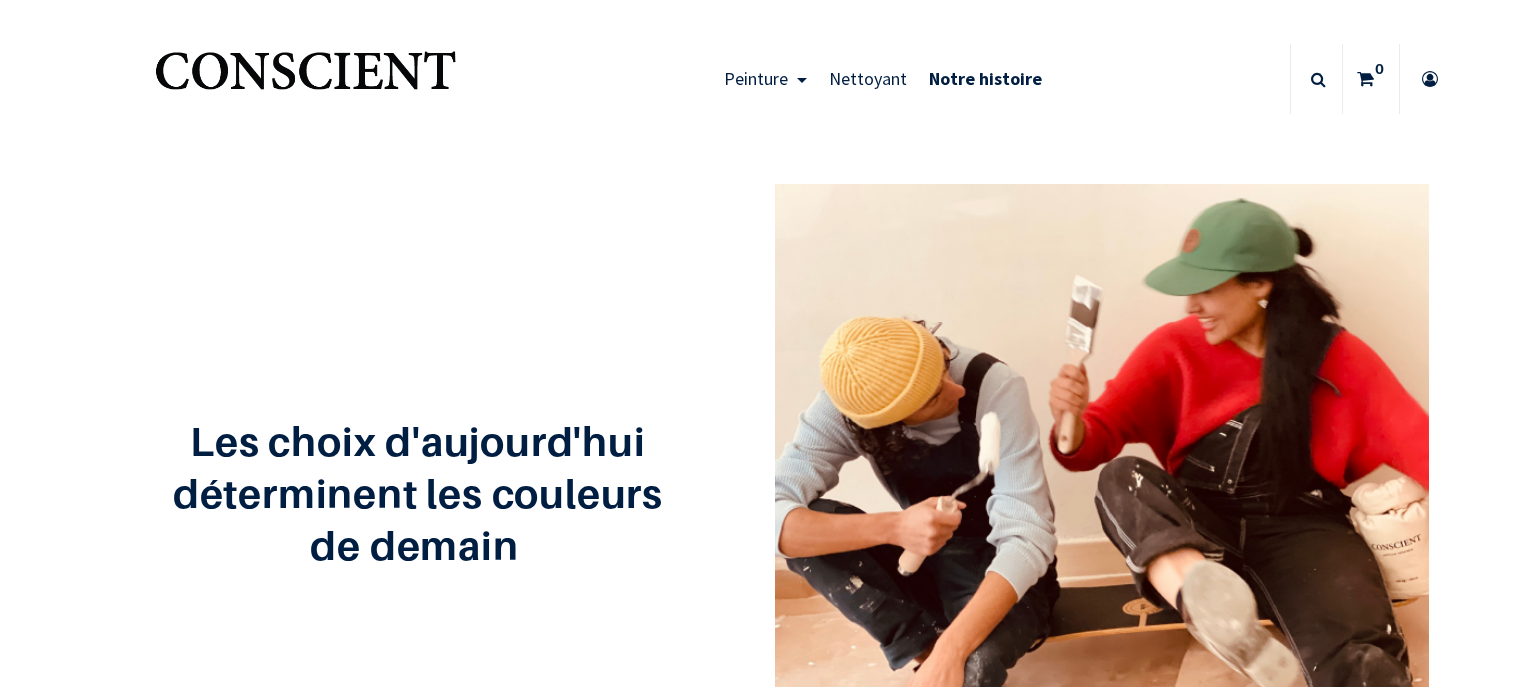 scroll, scrollTop: 0, scrollLeft: 0, axis: both 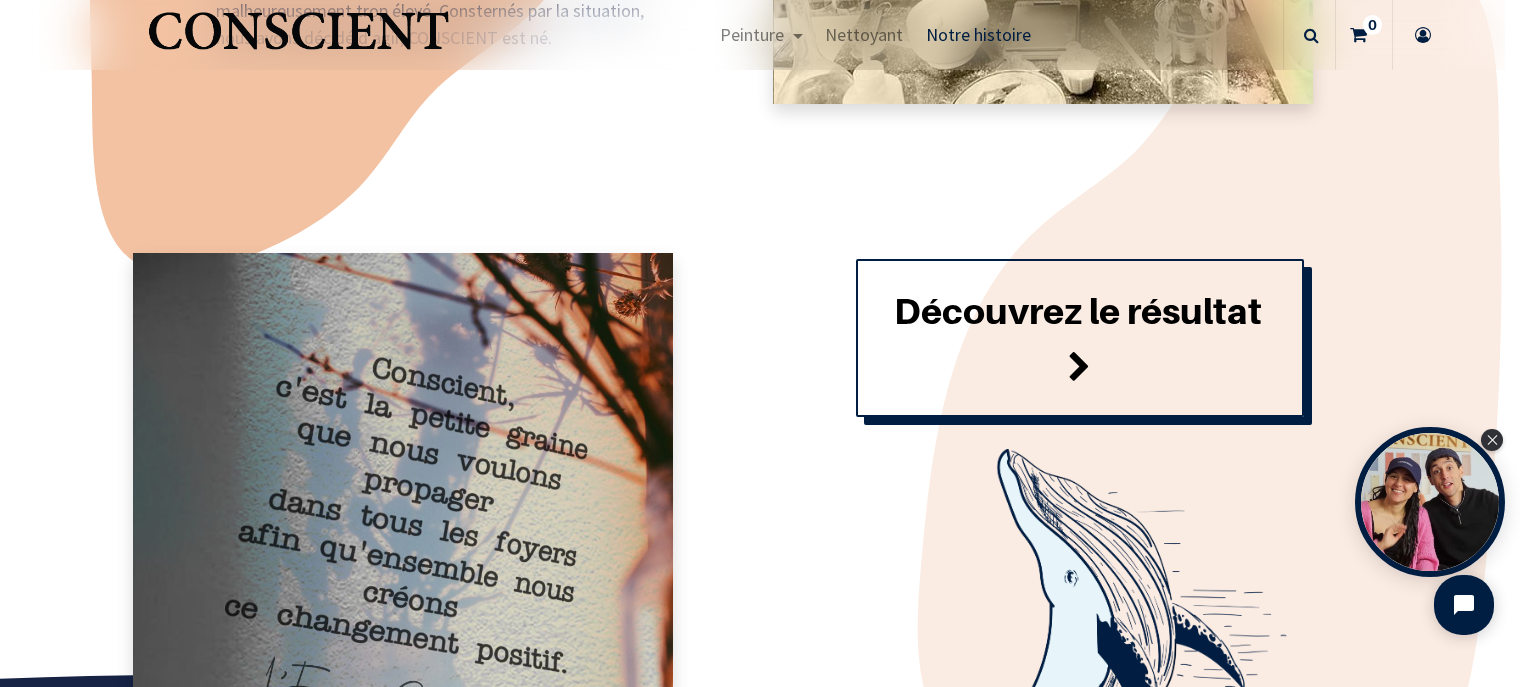 click at bounding box center [1079, 368] 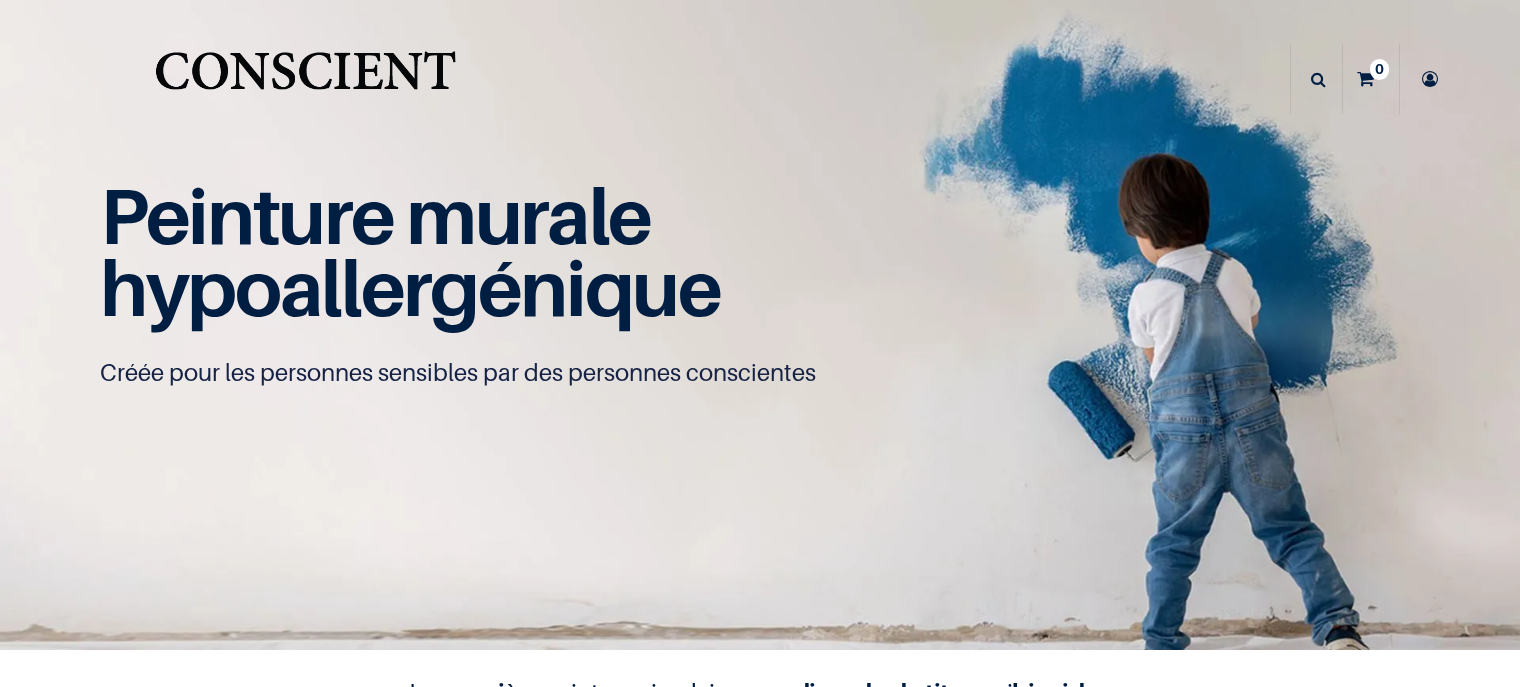 scroll, scrollTop: 0, scrollLeft: 0, axis: both 